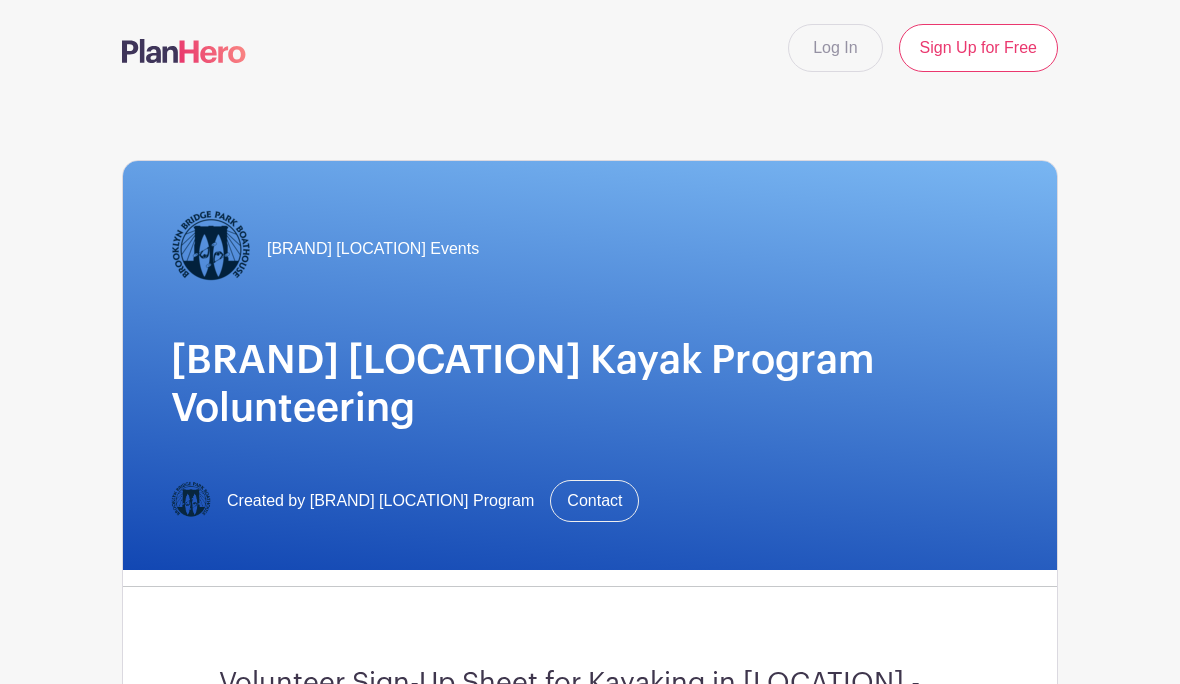 scroll, scrollTop: 0, scrollLeft: 0, axis: both 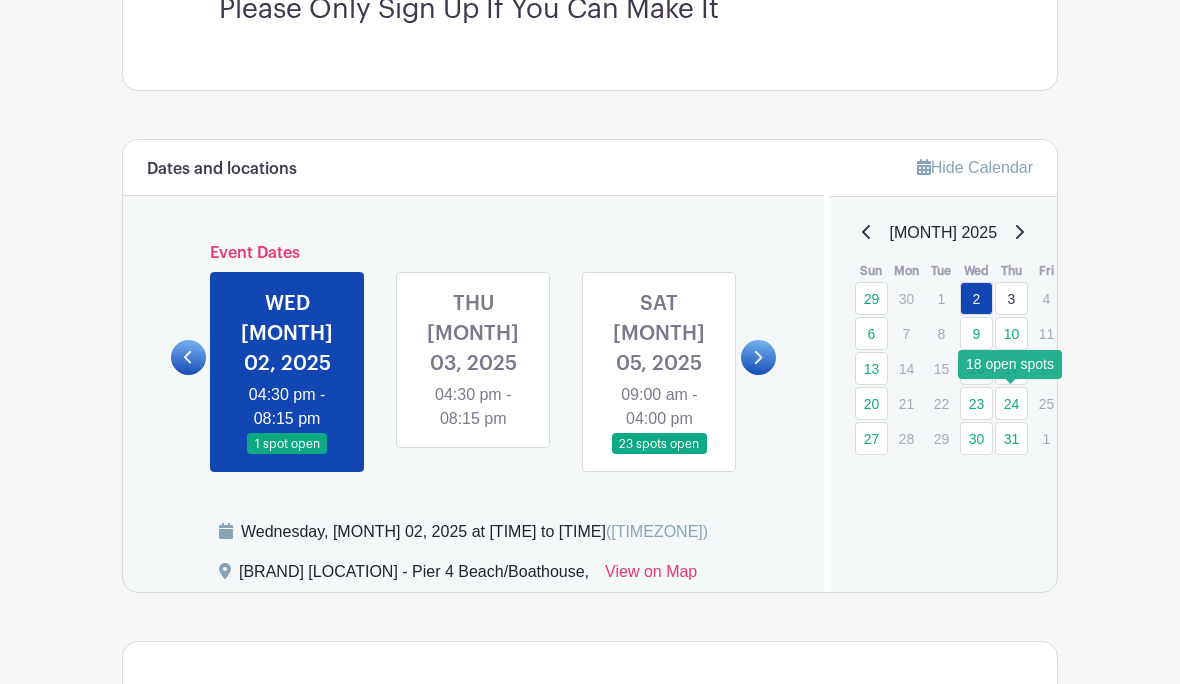 click on "24" at bounding box center [1011, 403] 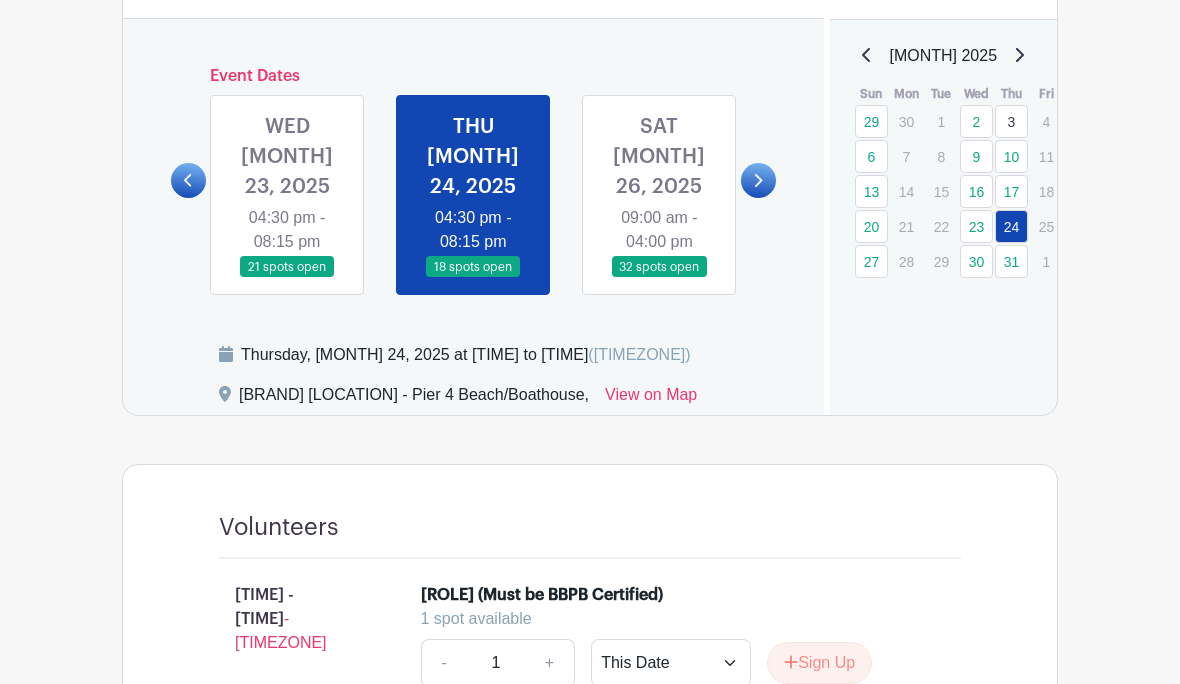 scroll, scrollTop: 881, scrollLeft: 0, axis: vertical 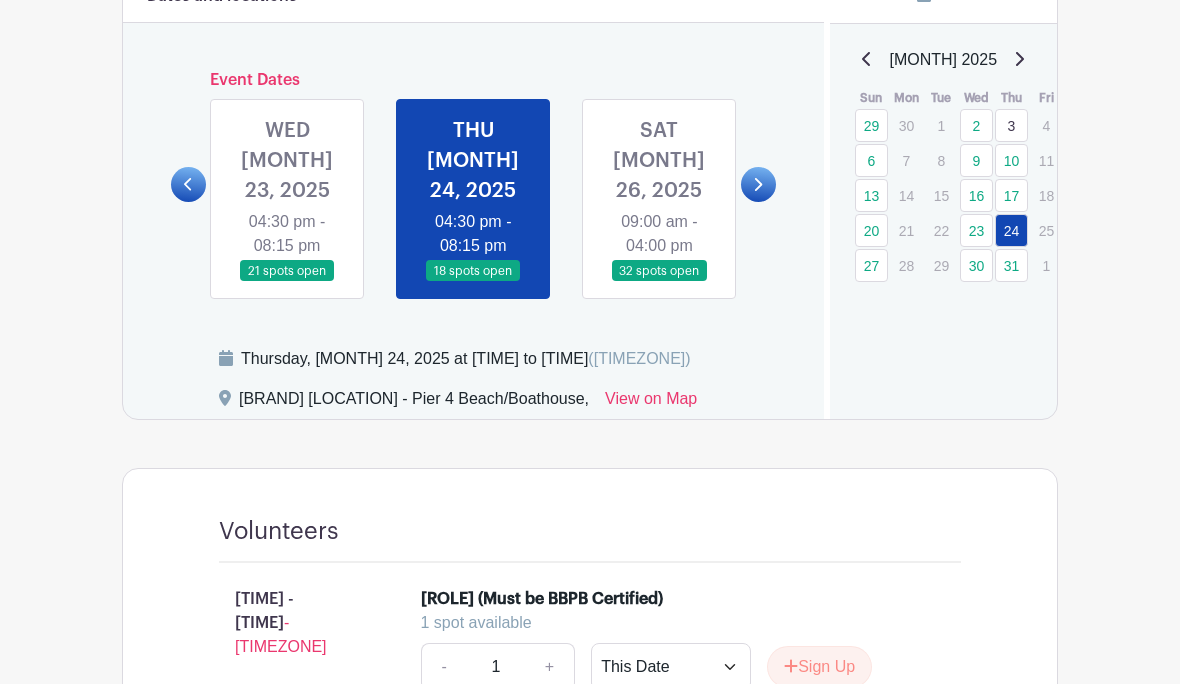 click at bounding box center [1019, 59] 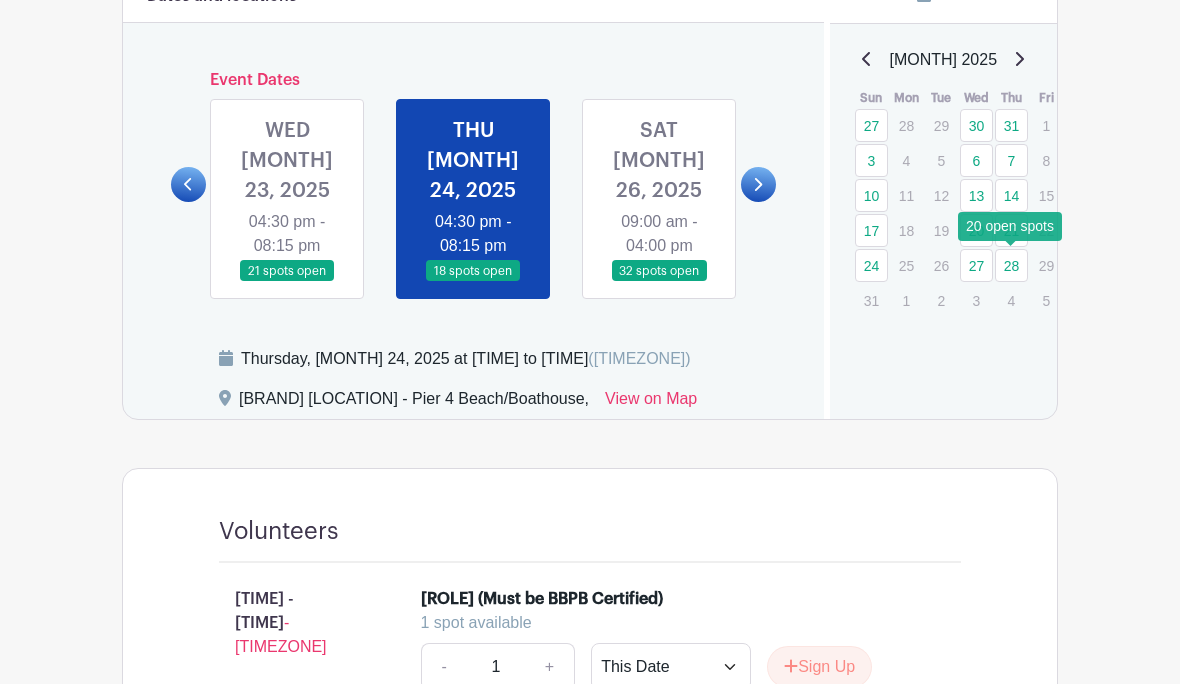 click on "[NUMBER]" at bounding box center [1011, 265] 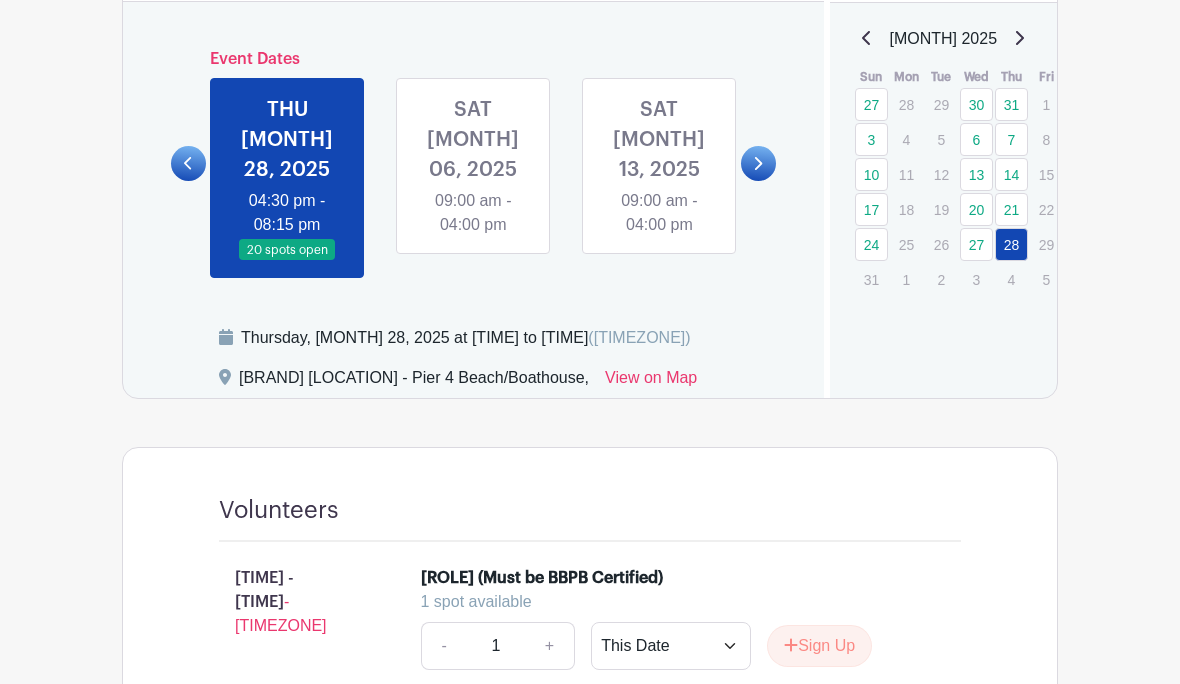 scroll, scrollTop: 883, scrollLeft: 0, axis: vertical 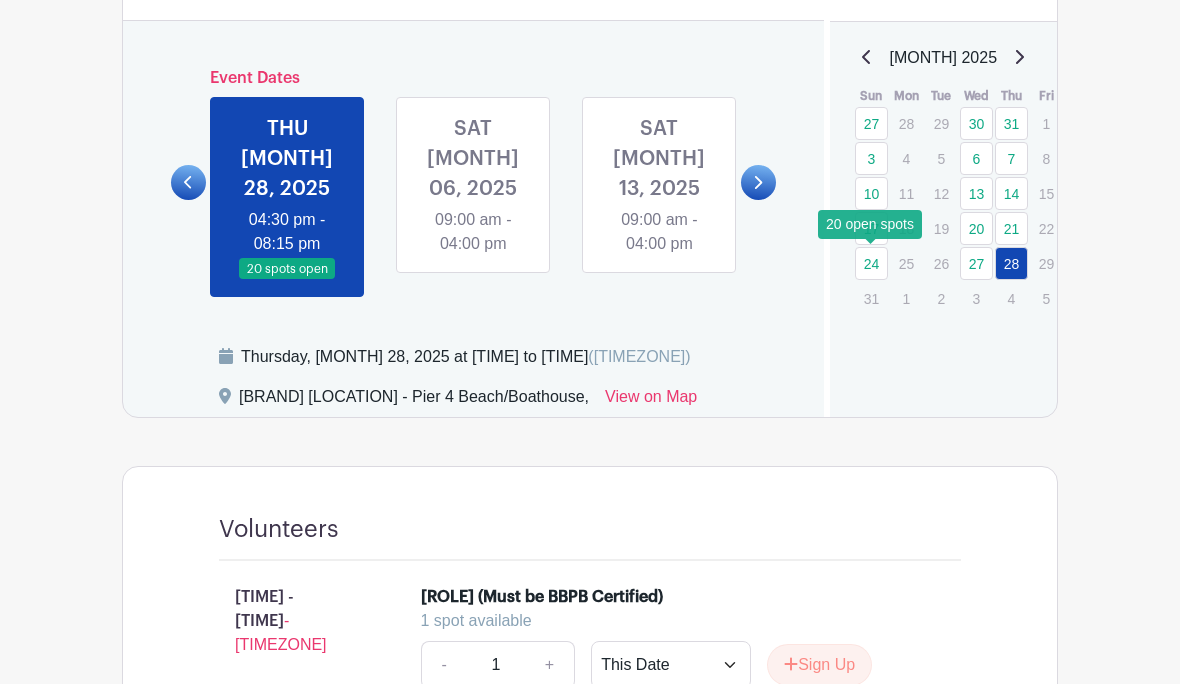 click on "24" at bounding box center (871, 263) 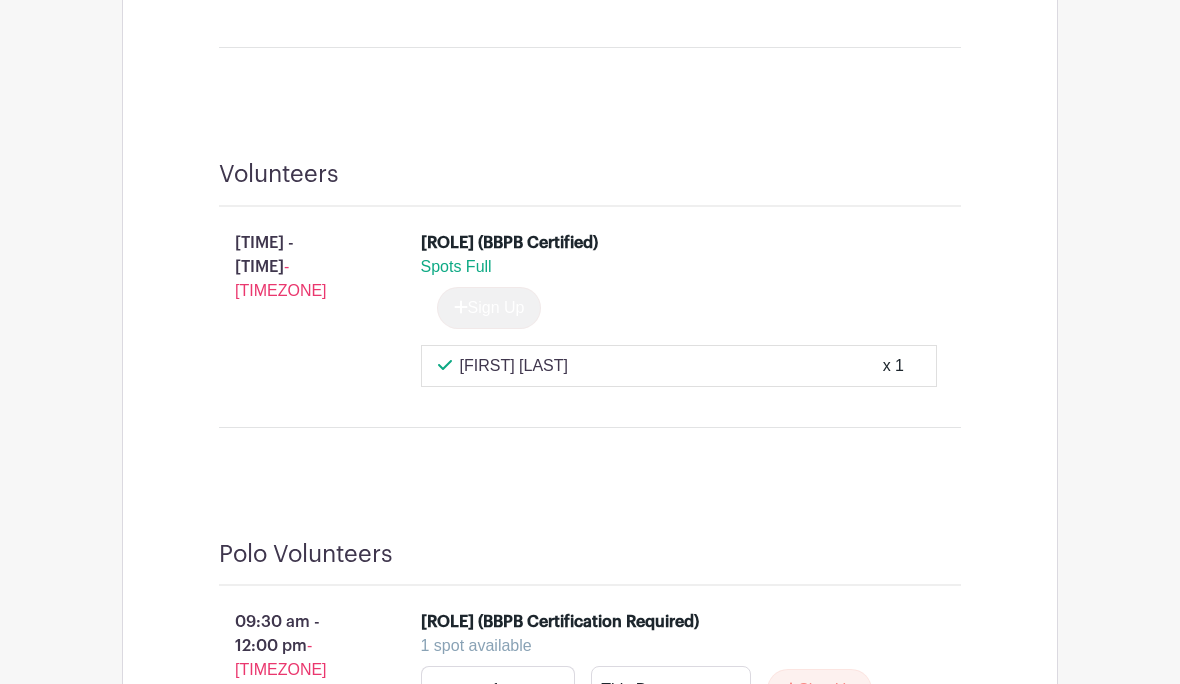 scroll, scrollTop: 2515, scrollLeft: 0, axis: vertical 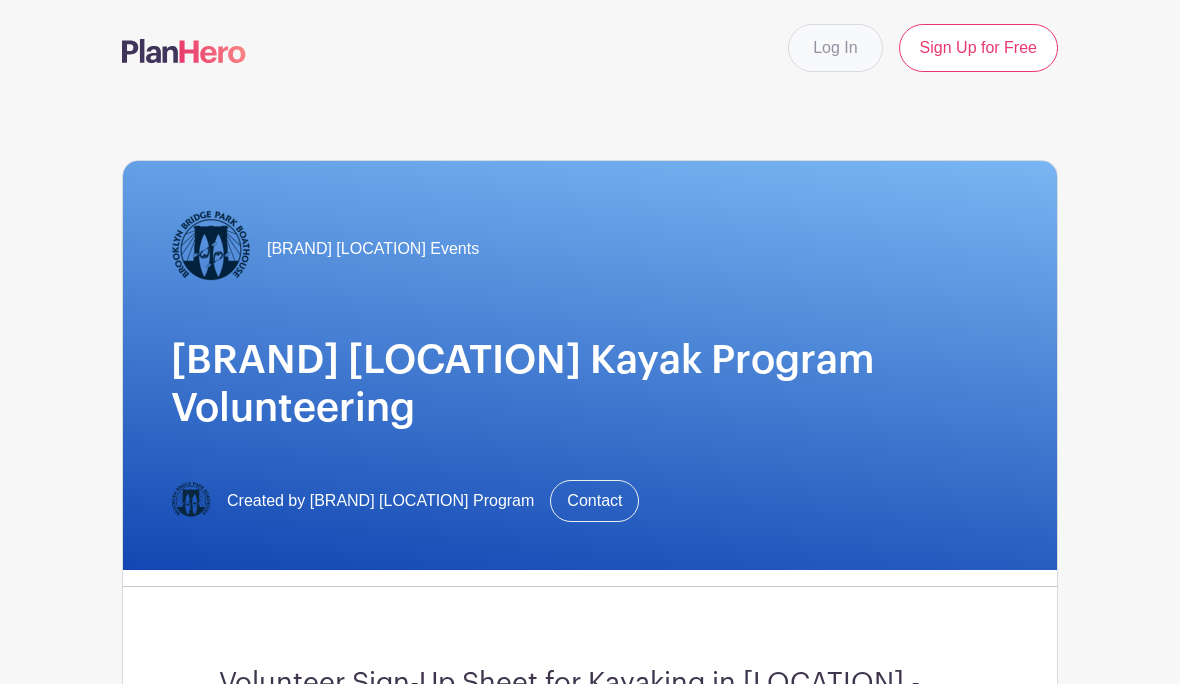 click on "Log In" at bounding box center (835, 48) 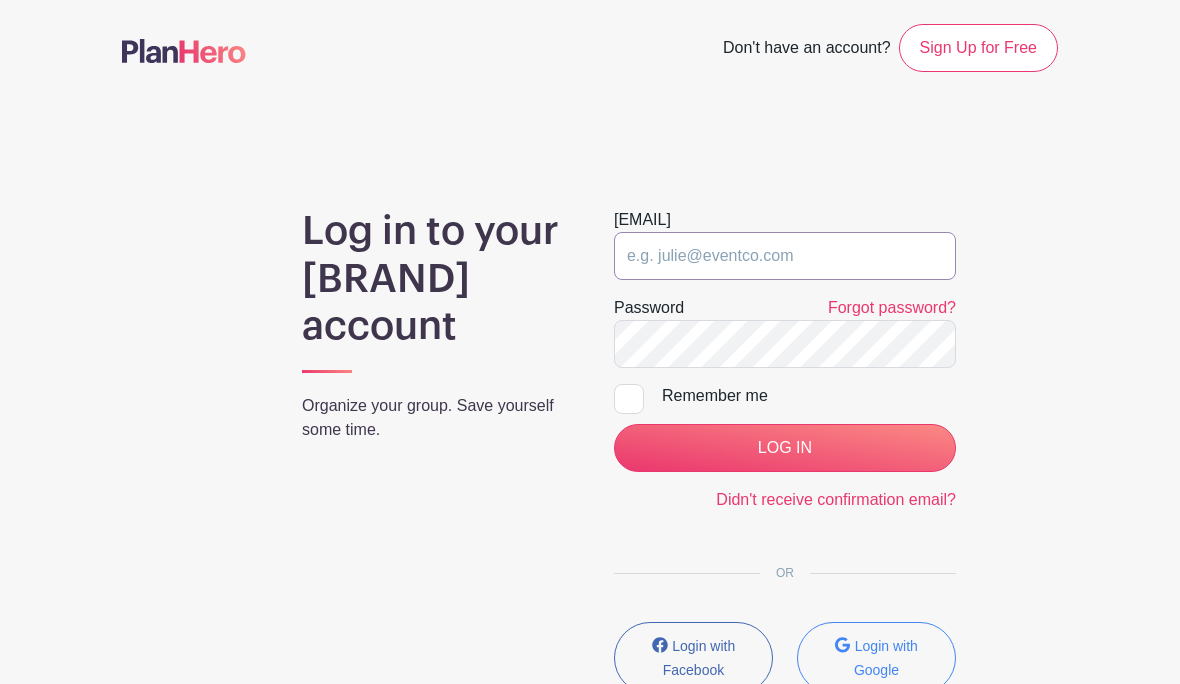 click at bounding box center (785, 256) 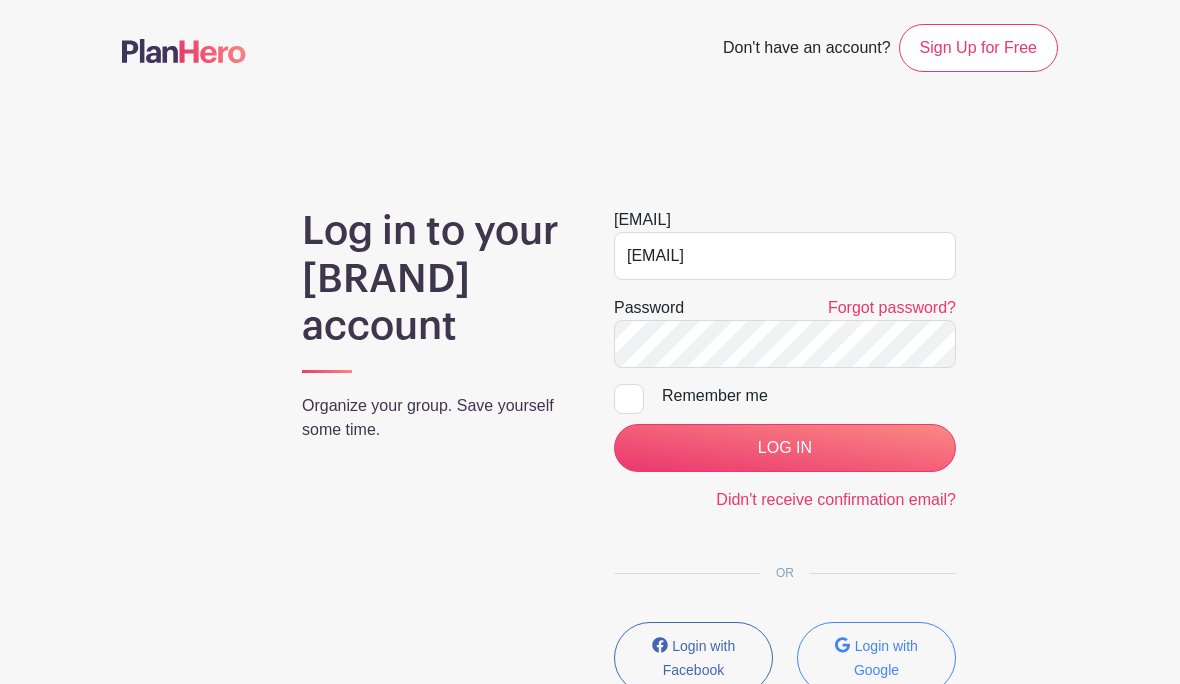 click on "LOG IN" at bounding box center [785, 448] 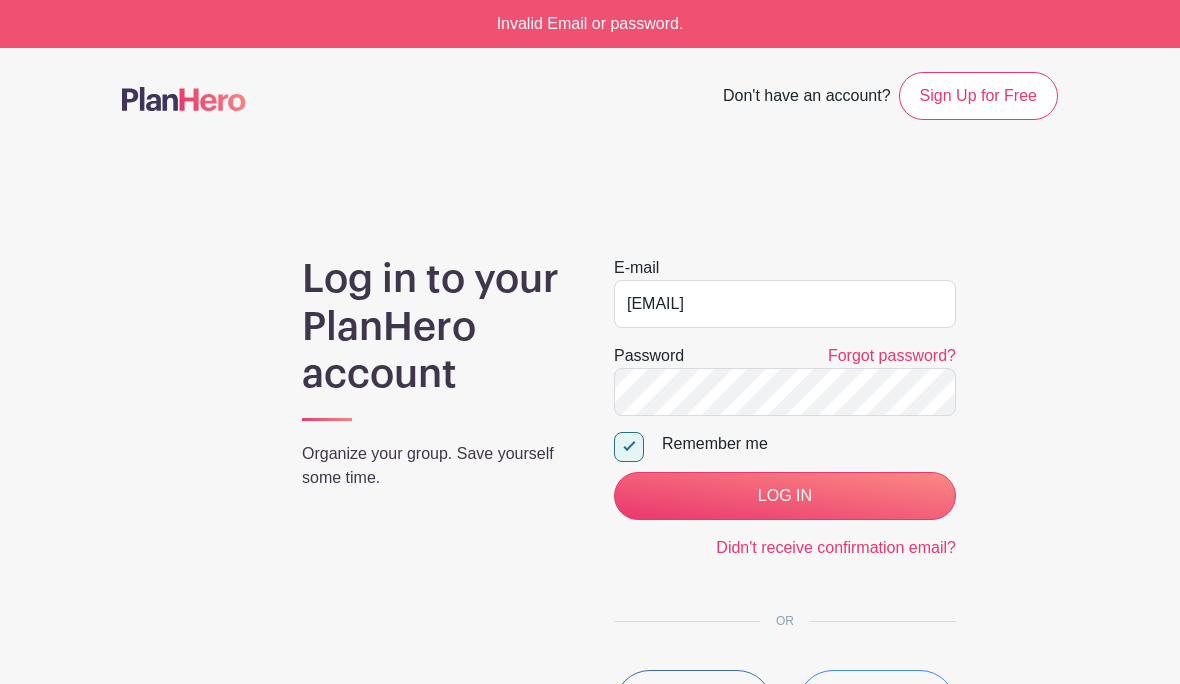 scroll, scrollTop: 0, scrollLeft: 0, axis: both 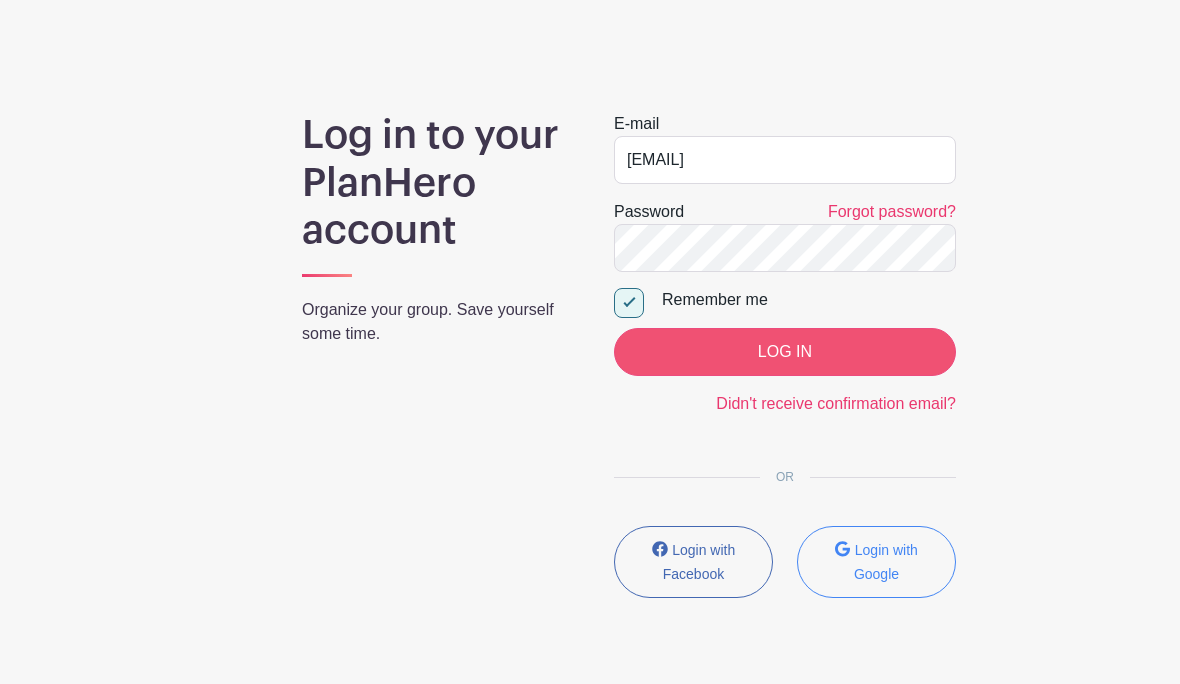 click on "LOG IN" at bounding box center (785, 353) 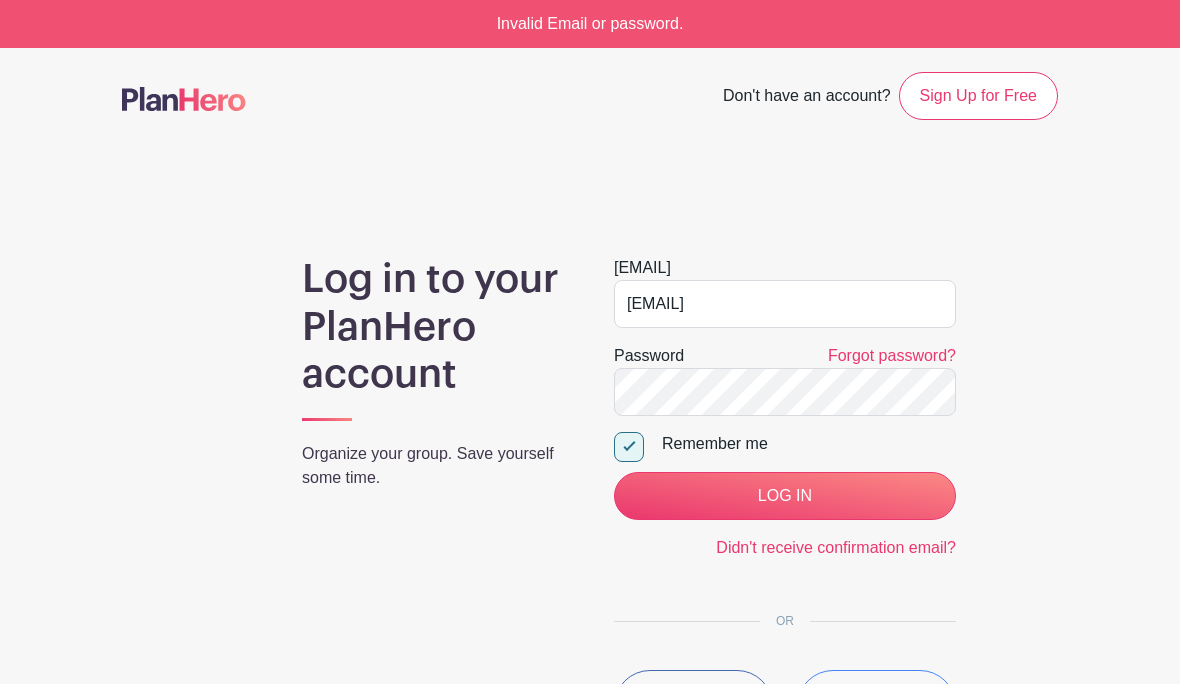 scroll, scrollTop: 0, scrollLeft: 0, axis: both 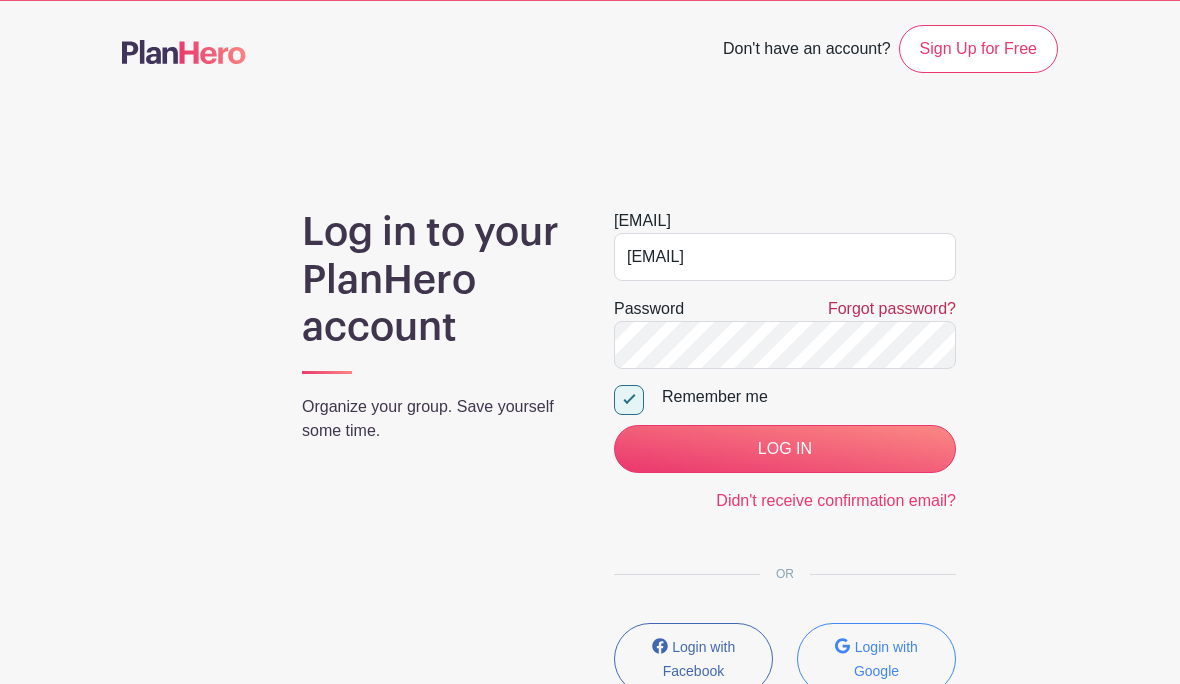 click on "Forgot password?" at bounding box center (892, 308) 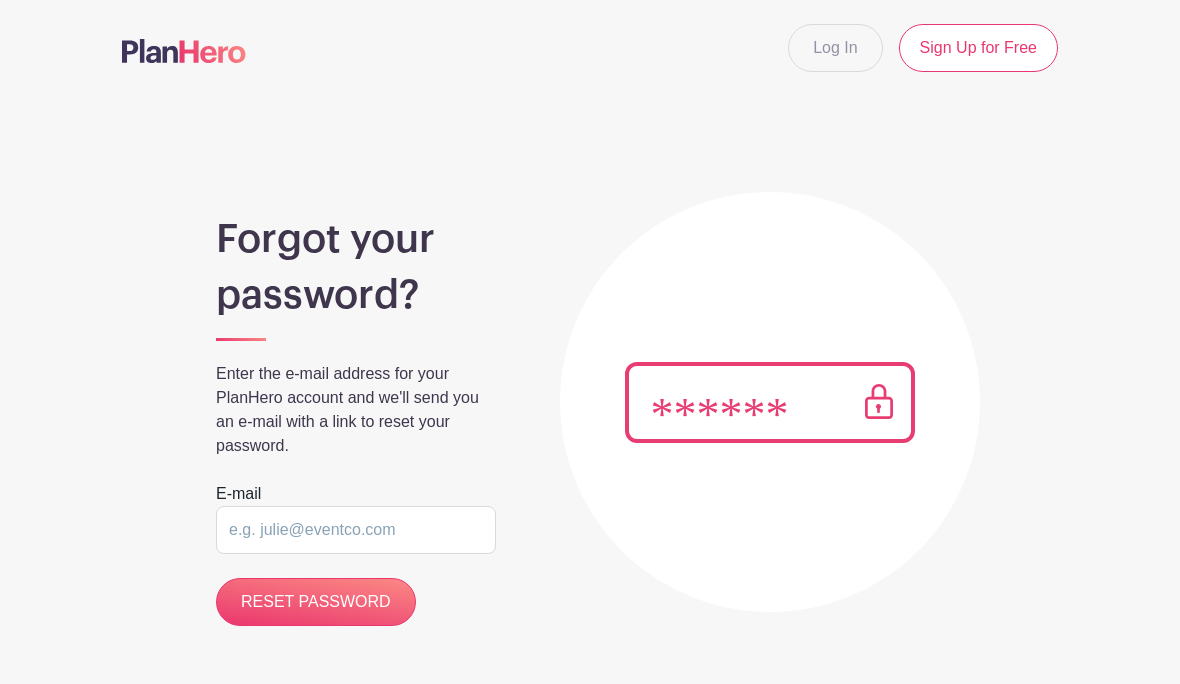 scroll, scrollTop: 0, scrollLeft: 0, axis: both 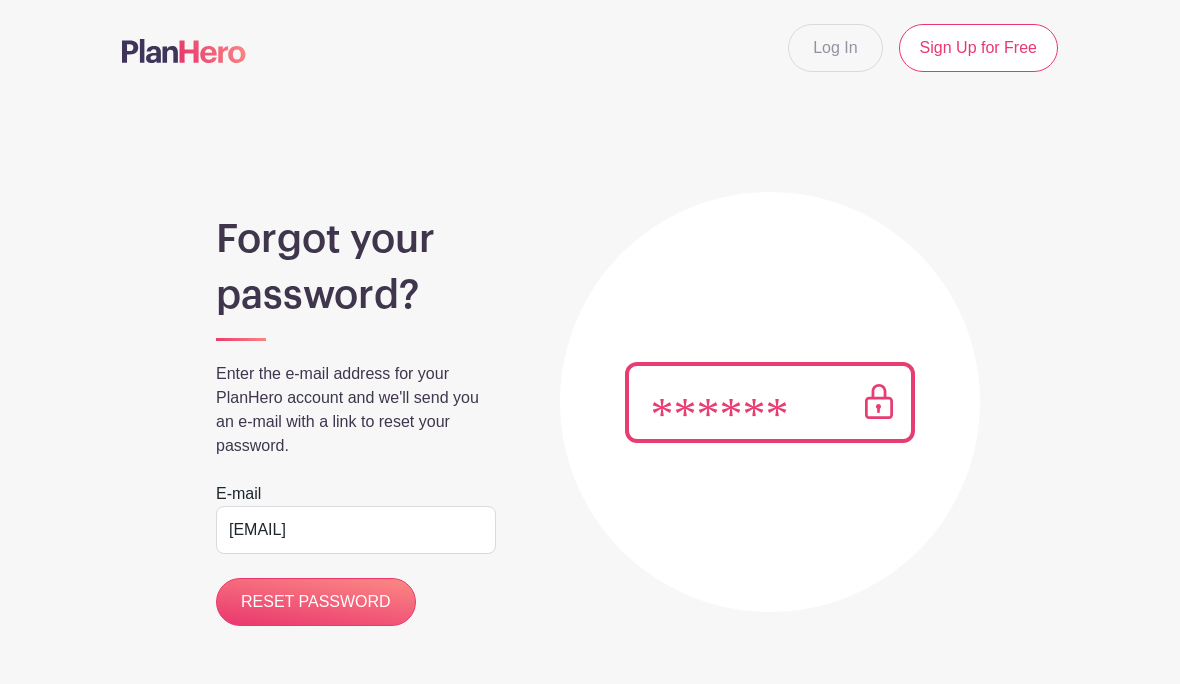 click on "RESET PASSWORD" at bounding box center (316, 602) 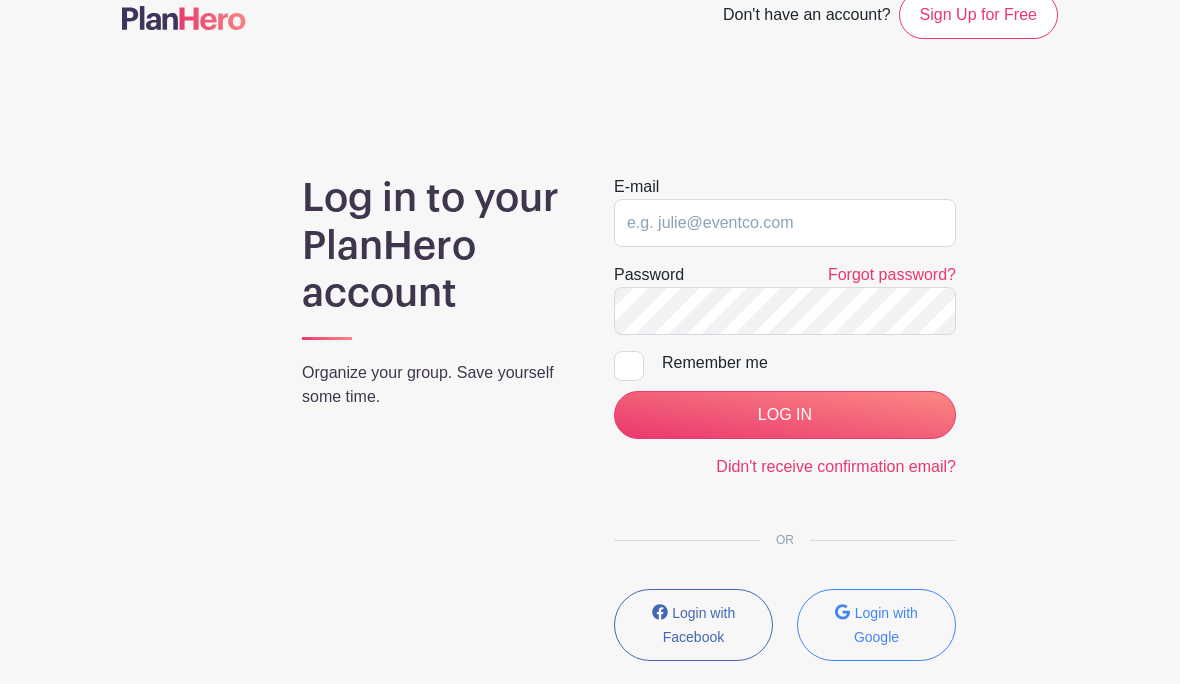 scroll, scrollTop: 73, scrollLeft: 0, axis: vertical 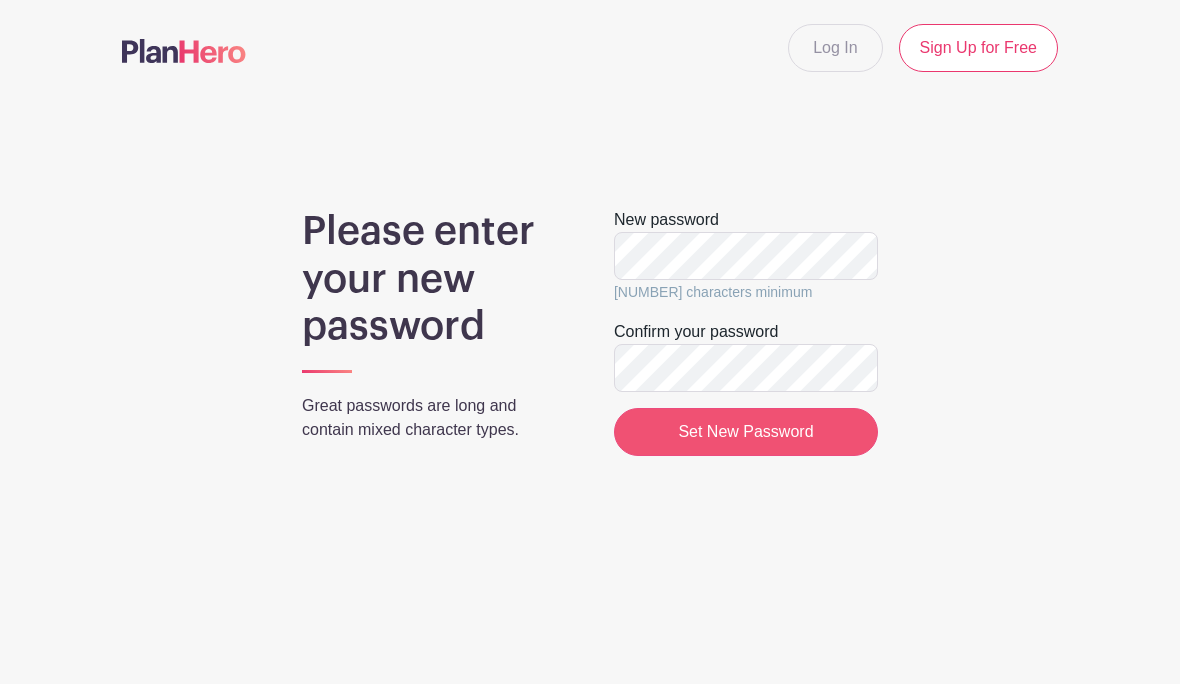click on "Set New Password" at bounding box center (746, 432) 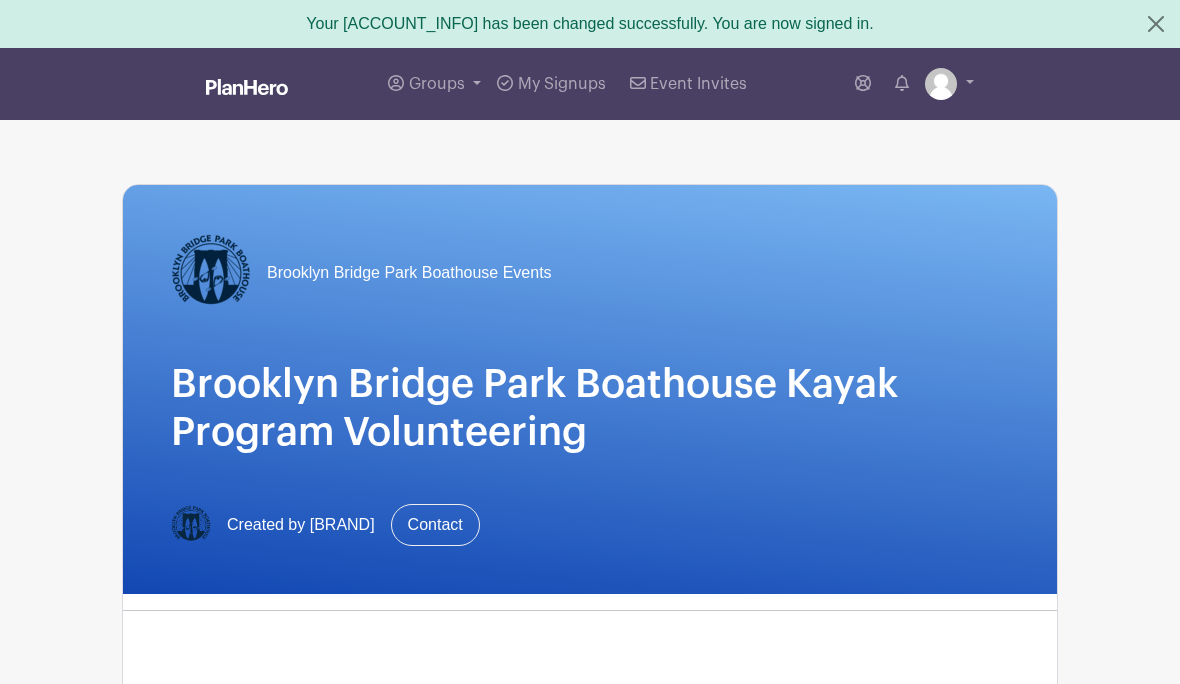 scroll, scrollTop: 0, scrollLeft: 0, axis: both 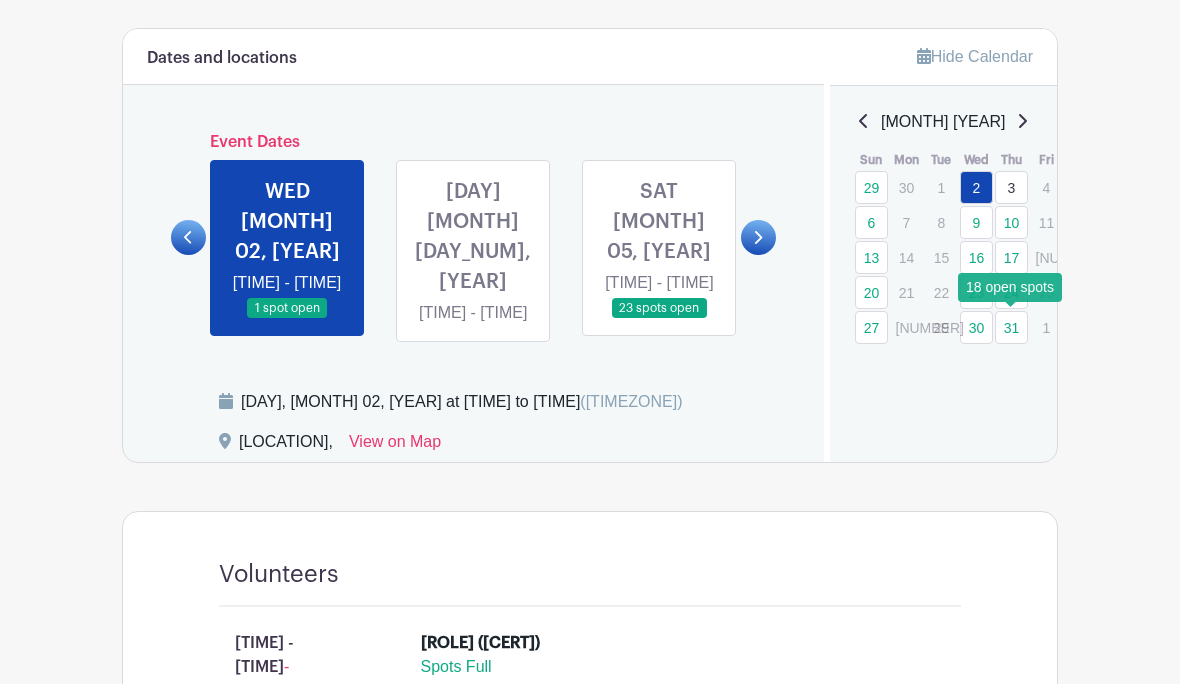 click on "24" at bounding box center [1011, 292] 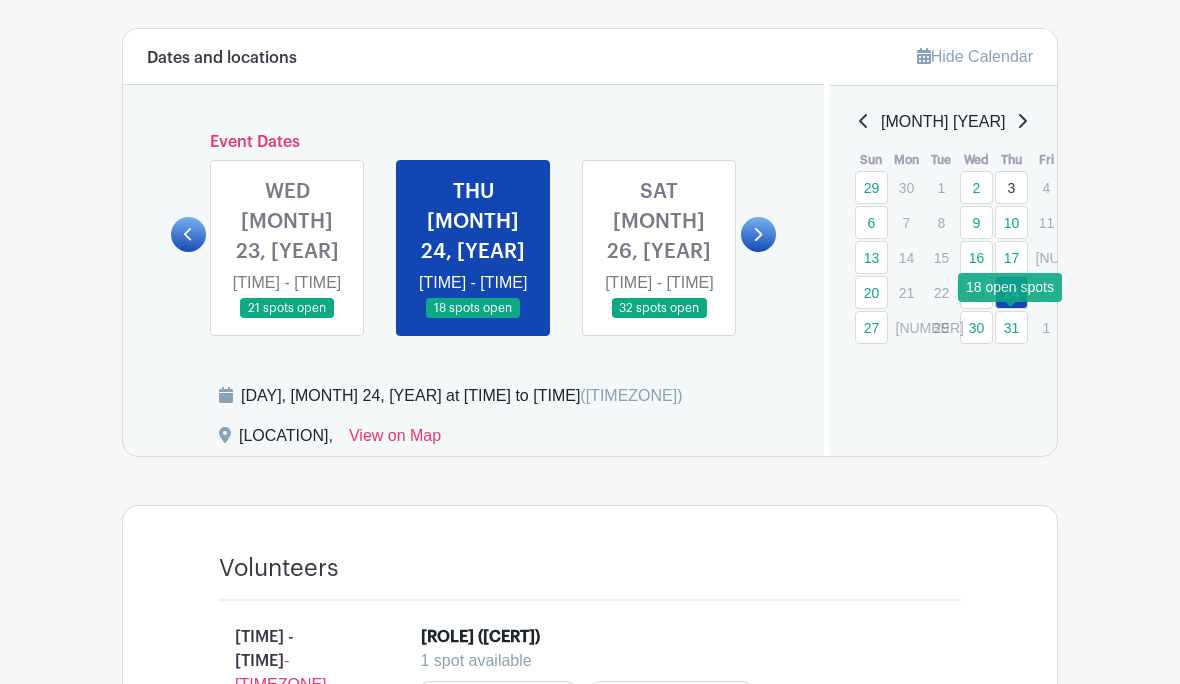 click on "24" at bounding box center (1011, 292) 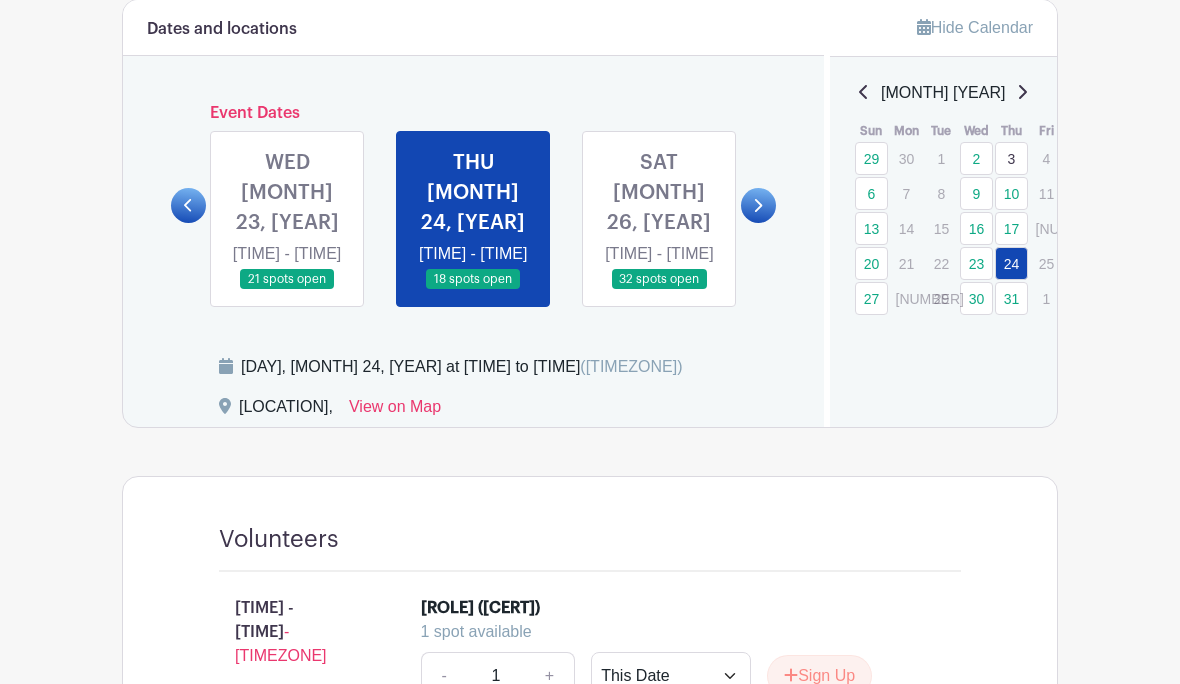 scroll, scrollTop: 837, scrollLeft: 0, axis: vertical 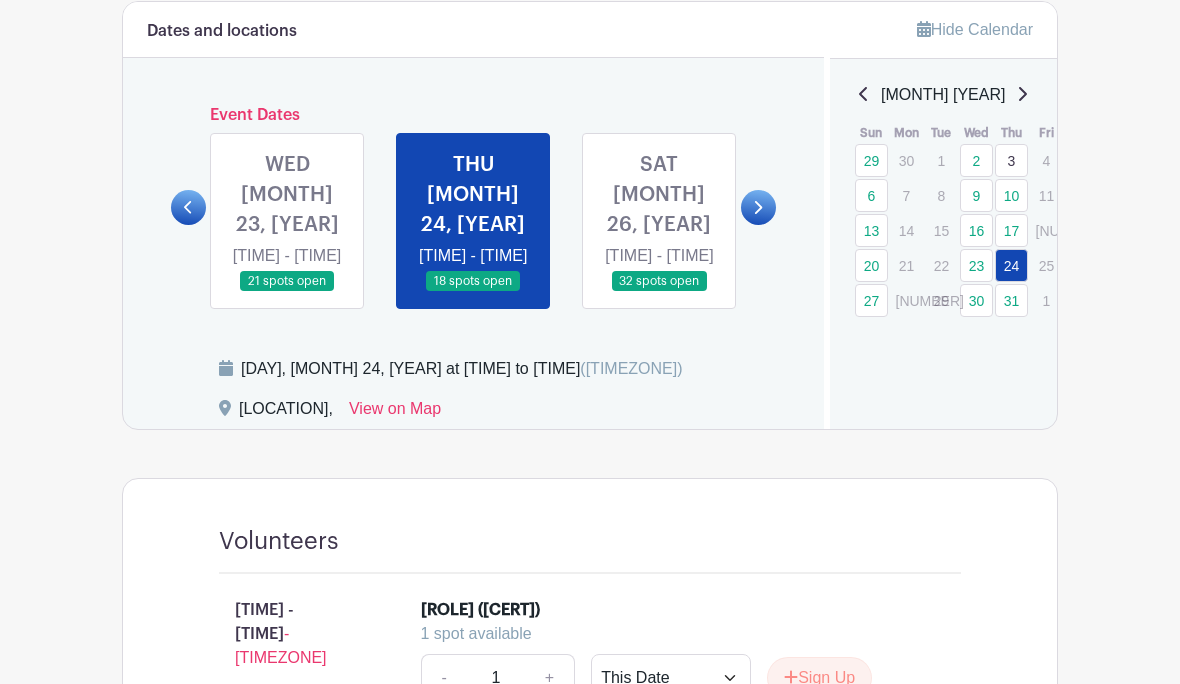 click on "[MONTH] [YEAR]
[DAY], [MONTH] 24, [YEAR]
from [TIME]
to [TIME]
[TIMEZONE]
[LOCATION],
[ROLE]
[TIME] -
[TIME]
[ROLE] ([CERT])" at bounding box center (944, 200) 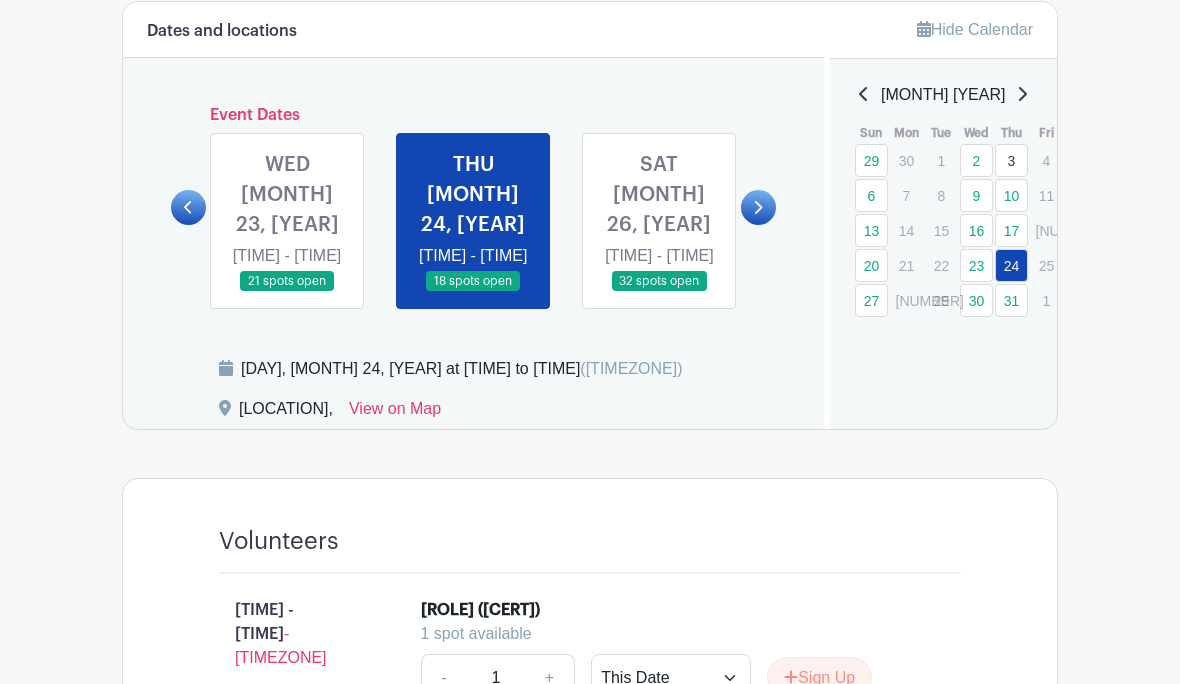 click on "[MONTH] [YEAR]
[DAY], [MONTH] 24, [YEAR]
from [TIME]
to [TIME]
[TIMEZONE]
[LOCATION],
[ROLE]
[TIME] -
[TIME]
[ROLE] ([CERT])" at bounding box center (944, 200) 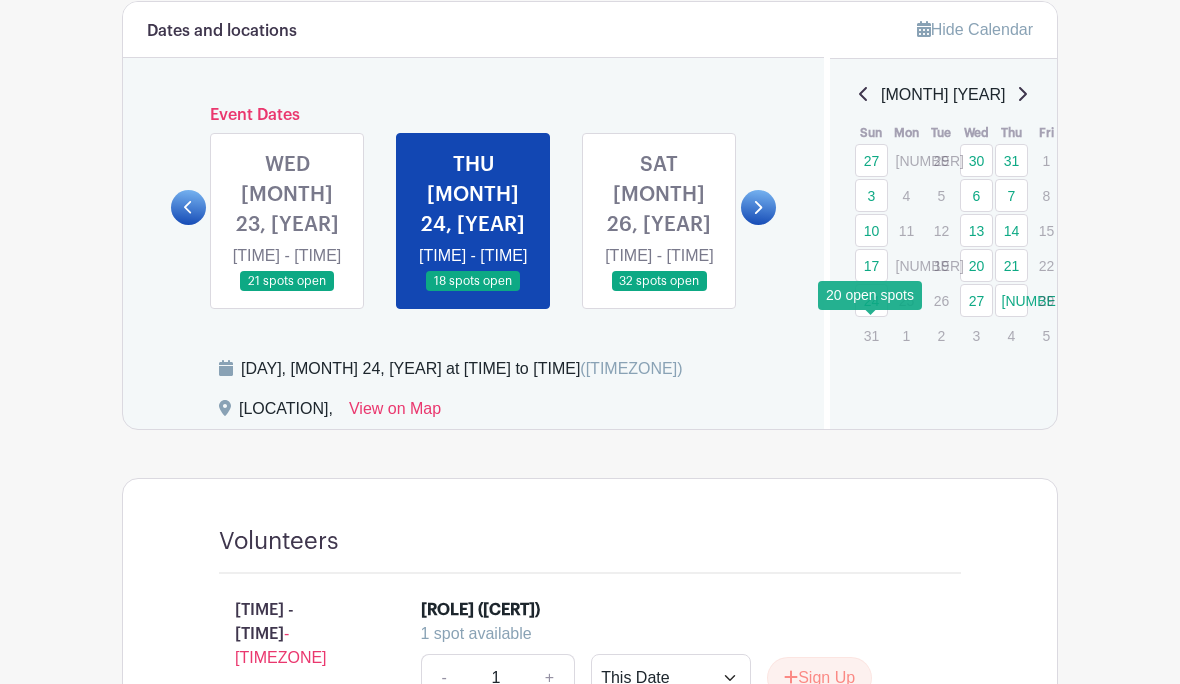 click on "24" at bounding box center [871, 300] 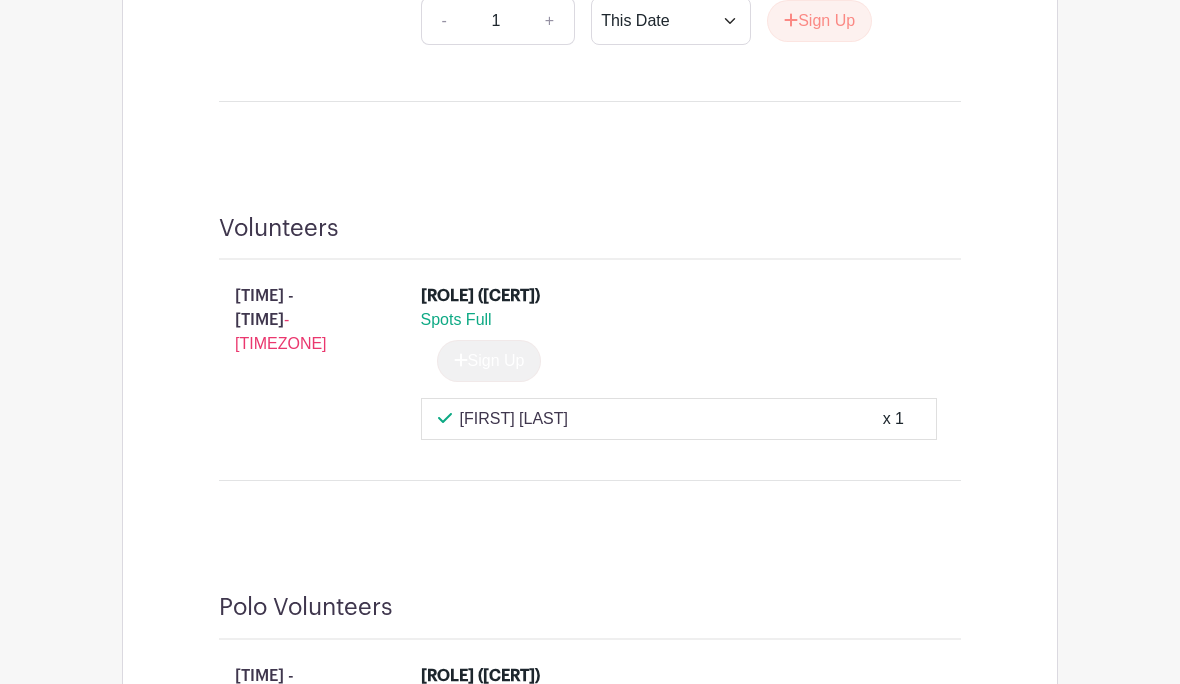 scroll, scrollTop: 2426, scrollLeft: 0, axis: vertical 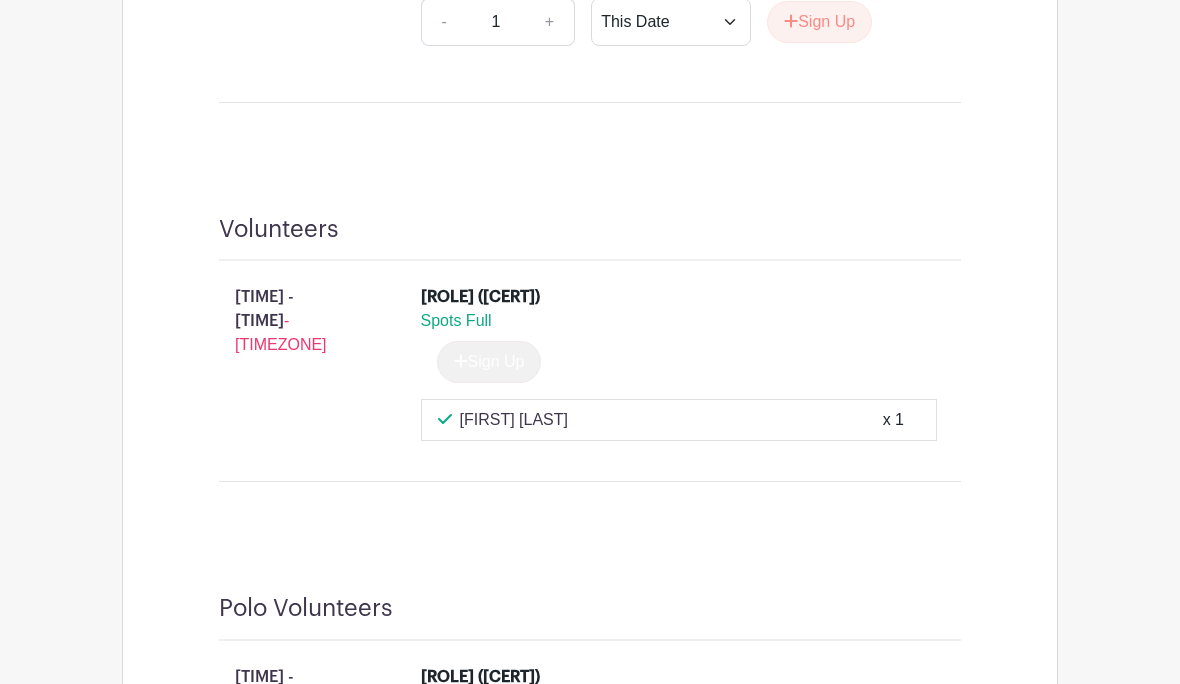 click on "[FIRST] [LAST]" at bounding box center (514, 421) 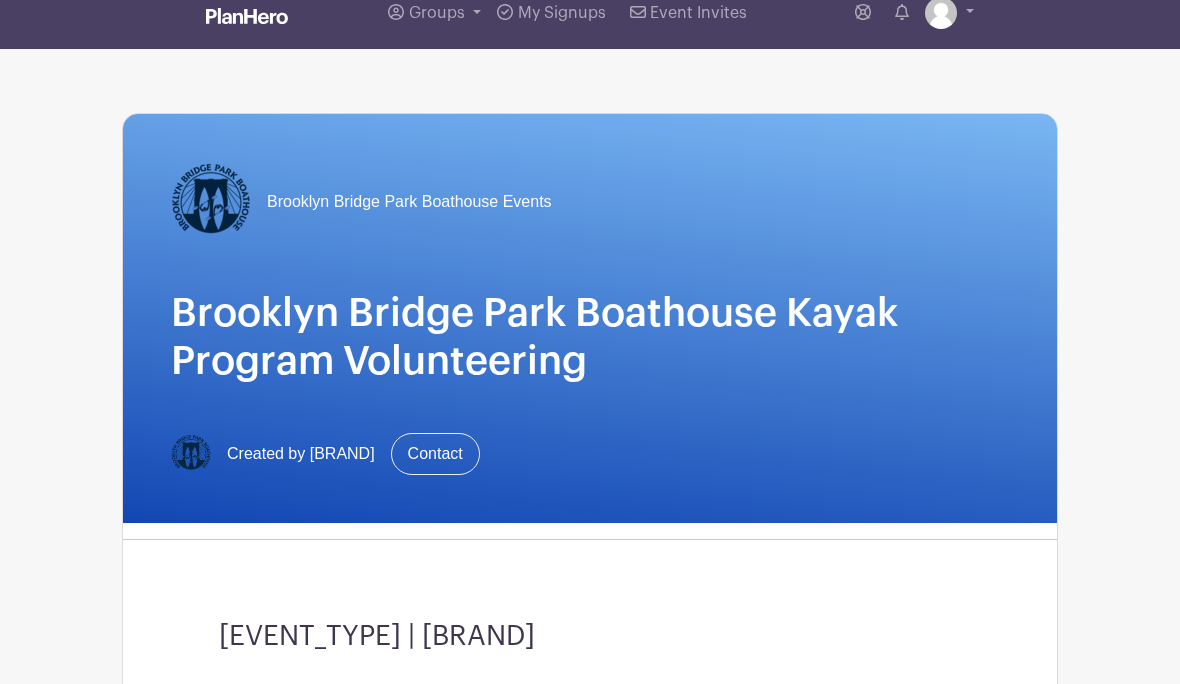 scroll, scrollTop: 0, scrollLeft: 0, axis: both 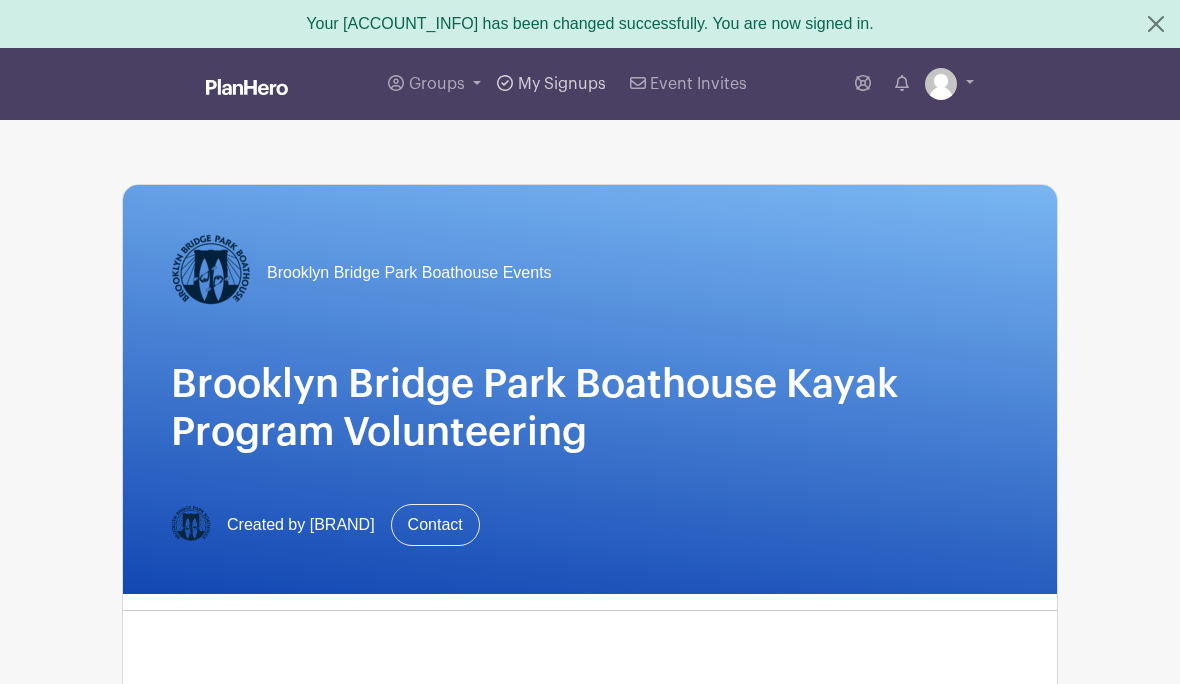 click on "My Signups" at bounding box center [562, 84] 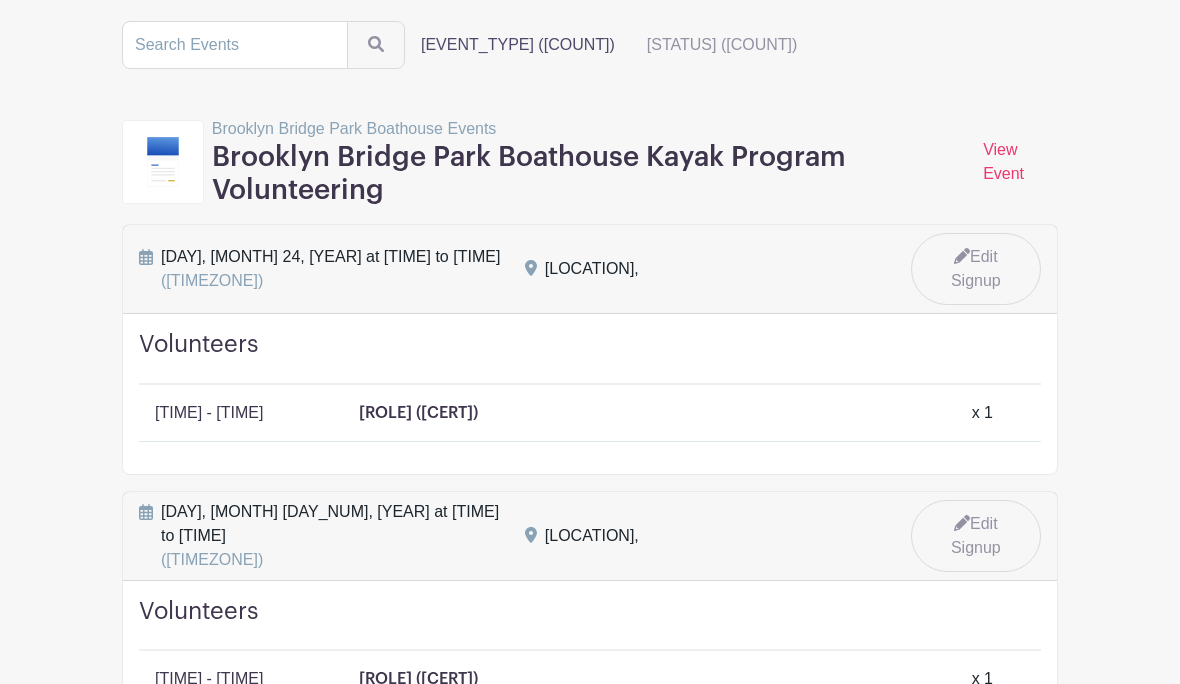 scroll, scrollTop: 191, scrollLeft: 0, axis: vertical 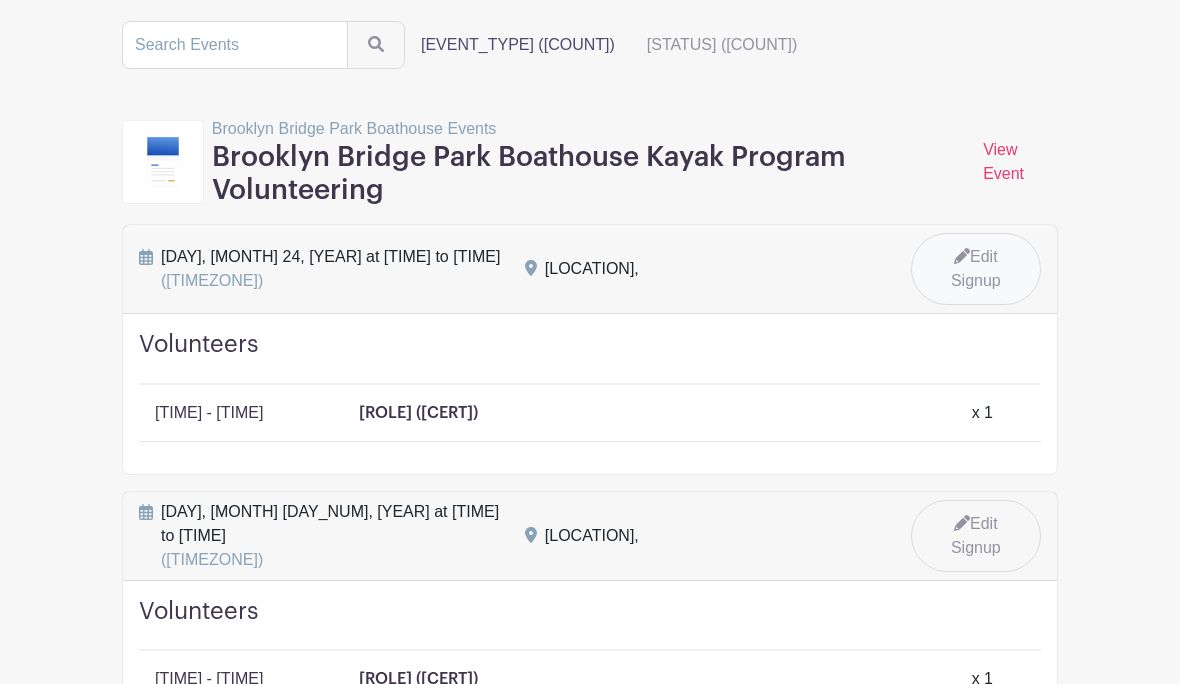 click on "Edit Signup" at bounding box center (976, 269) 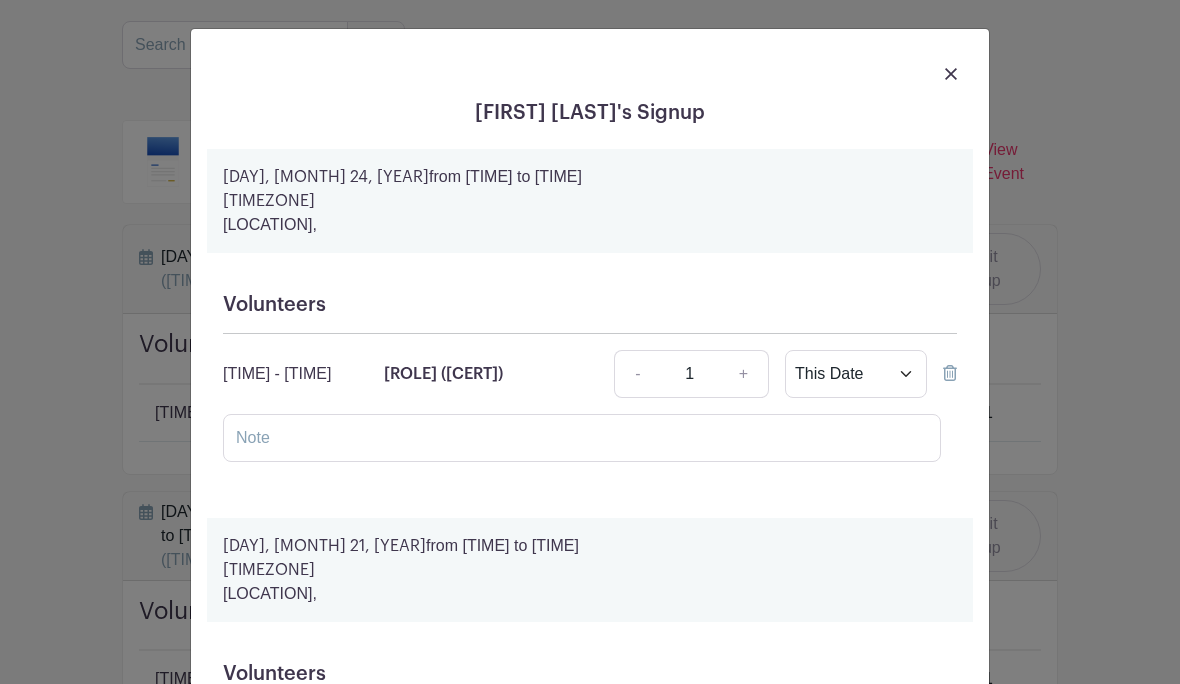 click on "[TIME] -
[TIME]
[ROLE] ([CERT])
- [NUMBER]
+
[DATE_OPTION] [DATE_OPTION]" at bounding box center [590, 374] 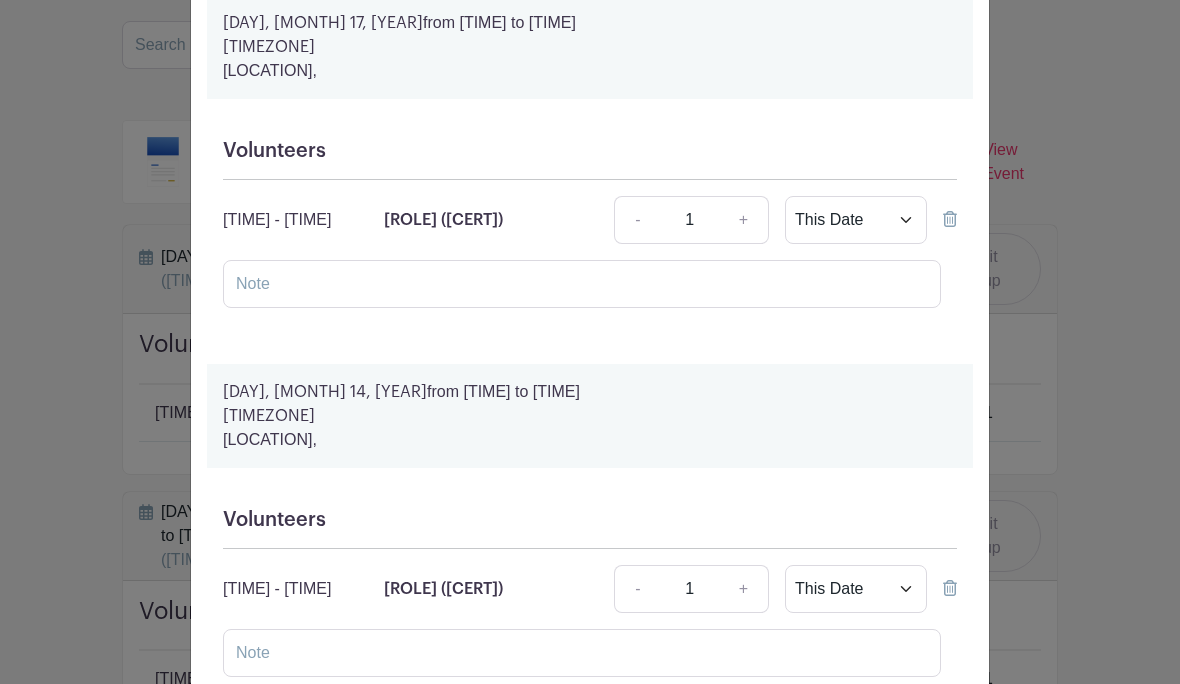 scroll, scrollTop: 765, scrollLeft: 0, axis: vertical 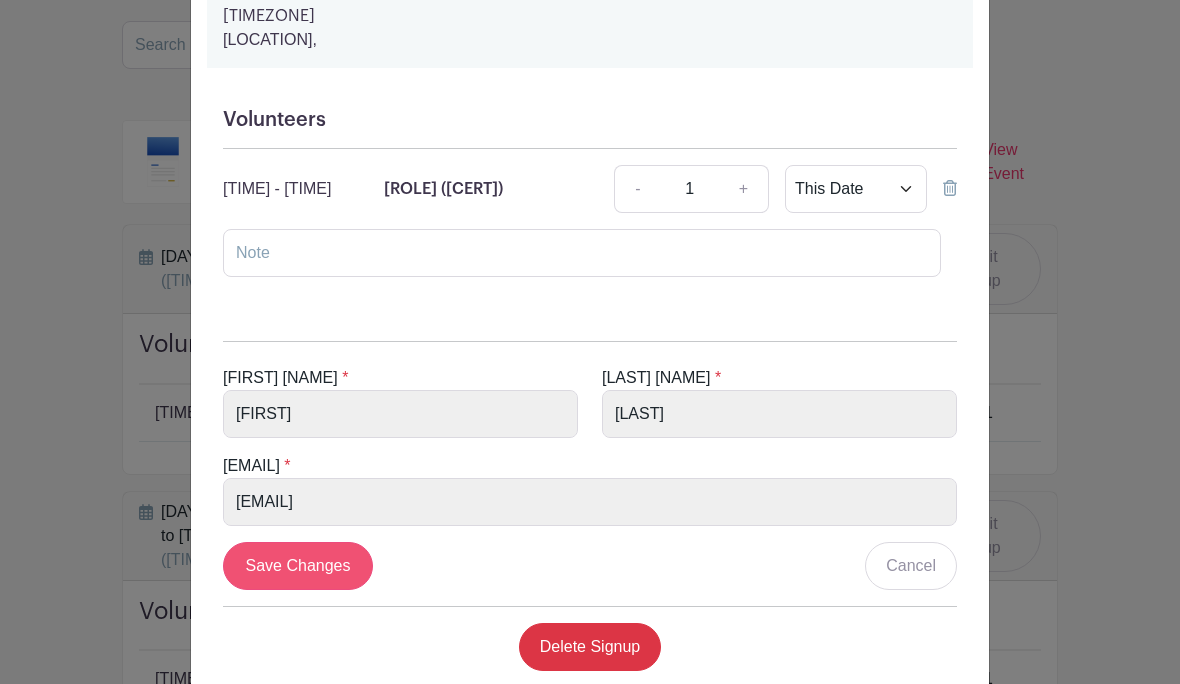 click on "Save Changes" at bounding box center [298, 566] 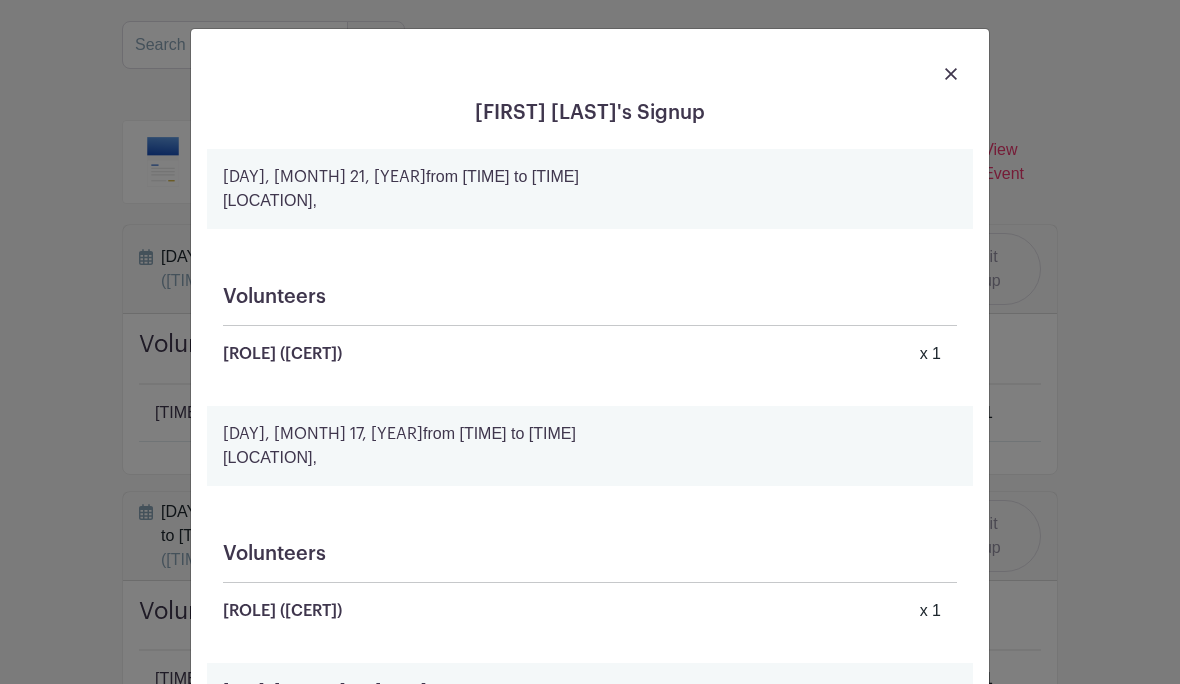 scroll, scrollTop: 0, scrollLeft: 0, axis: both 